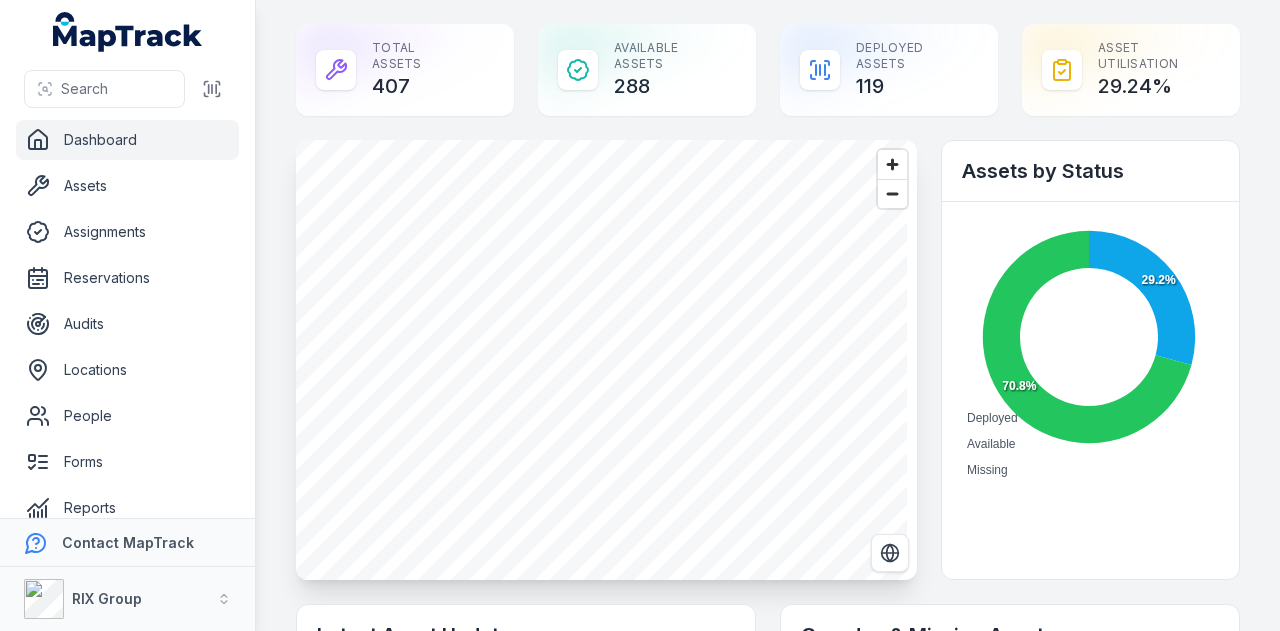 scroll, scrollTop: 0, scrollLeft: 0, axis: both 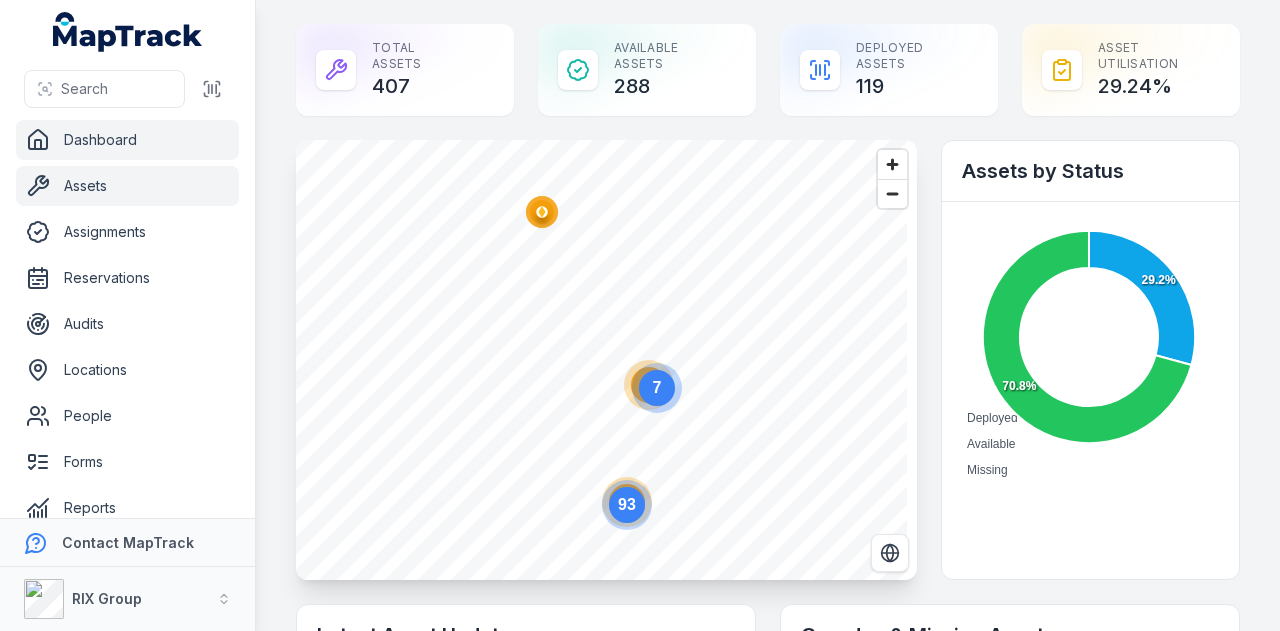 click on "Assets" at bounding box center (127, 186) 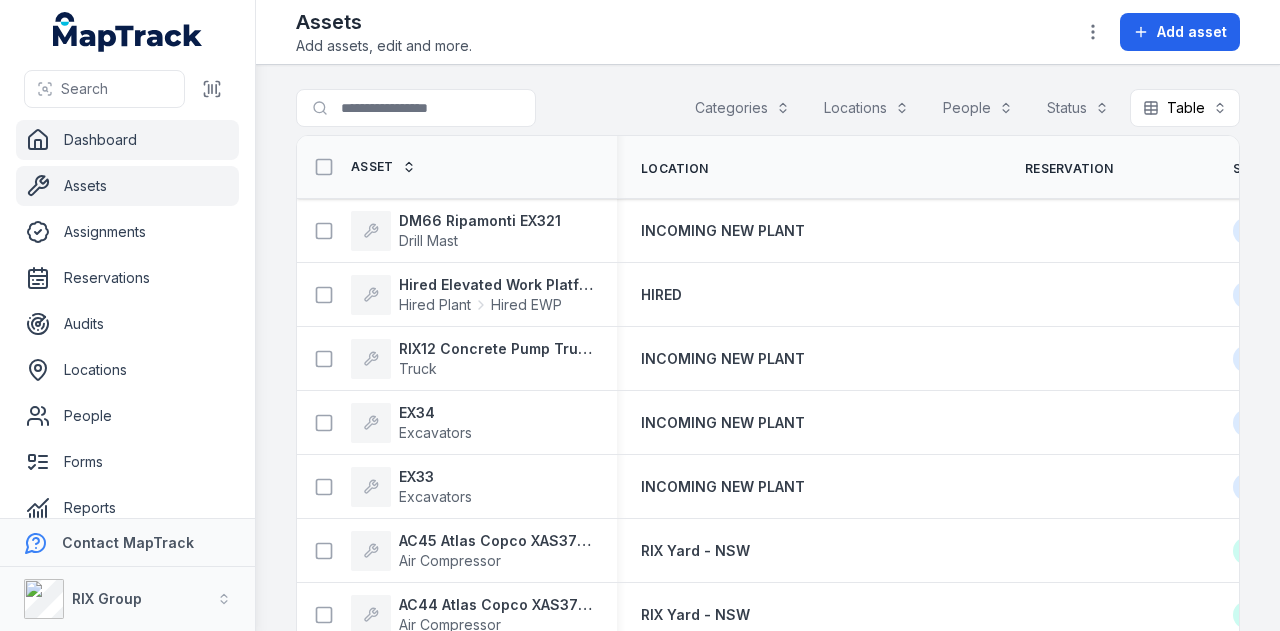 click on "Dashboard" at bounding box center [127, 140] 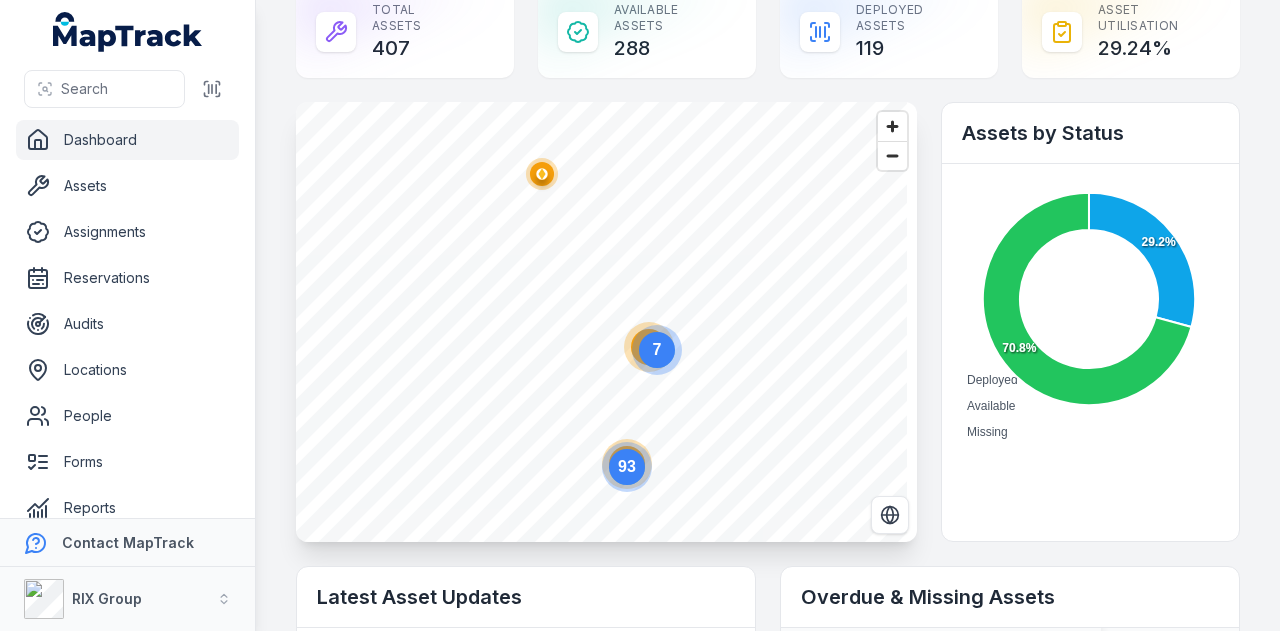 scroll, scrollTop: 0, scrollLeft: 0, axis: both 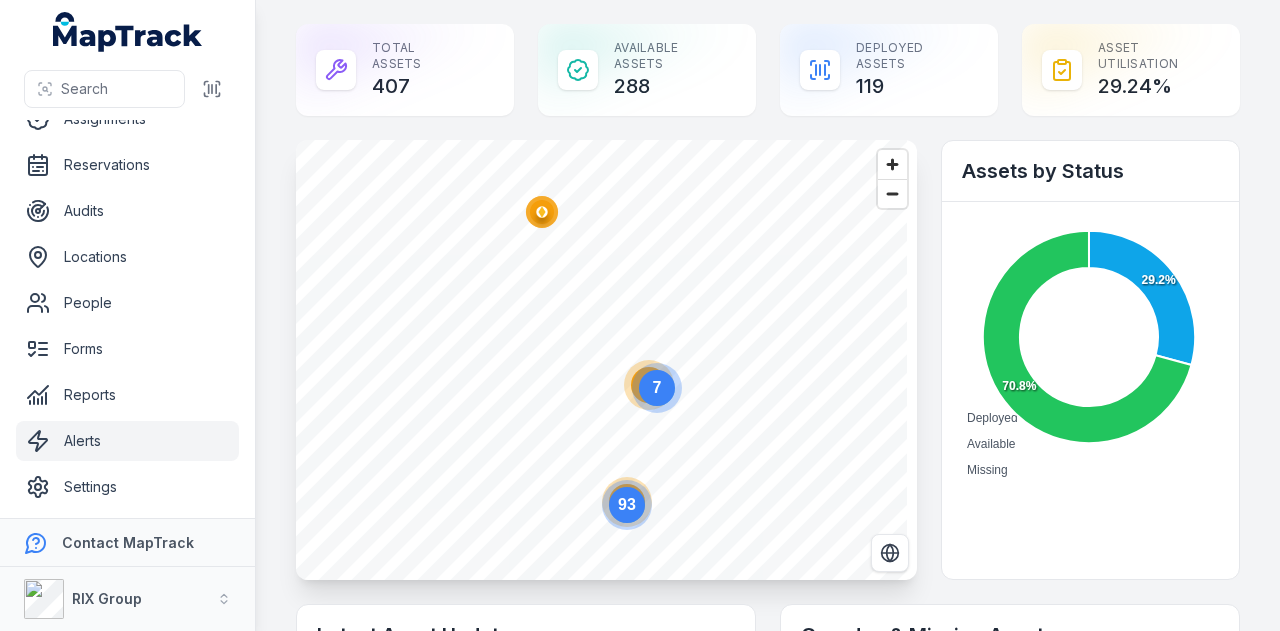 click on "Alerts" at bounding box center (127, 441) 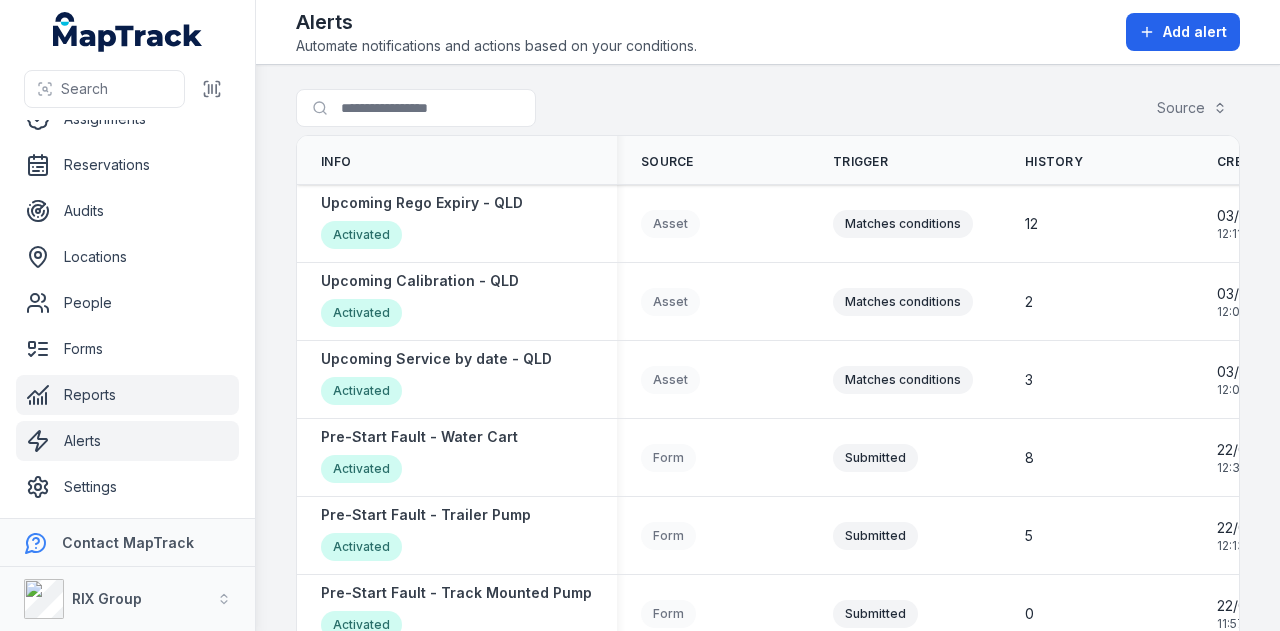 click on "Reports" at bounding box center (127, 395) 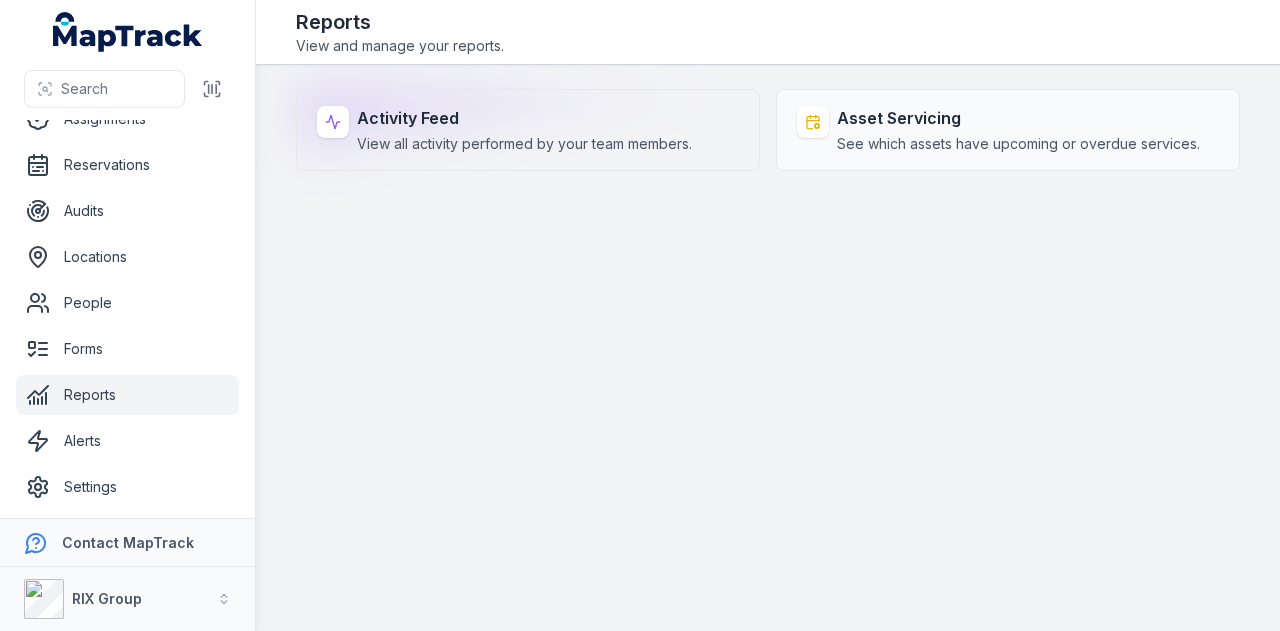 click on "View all activity performed by your team members." at bounding box center [524, 144] 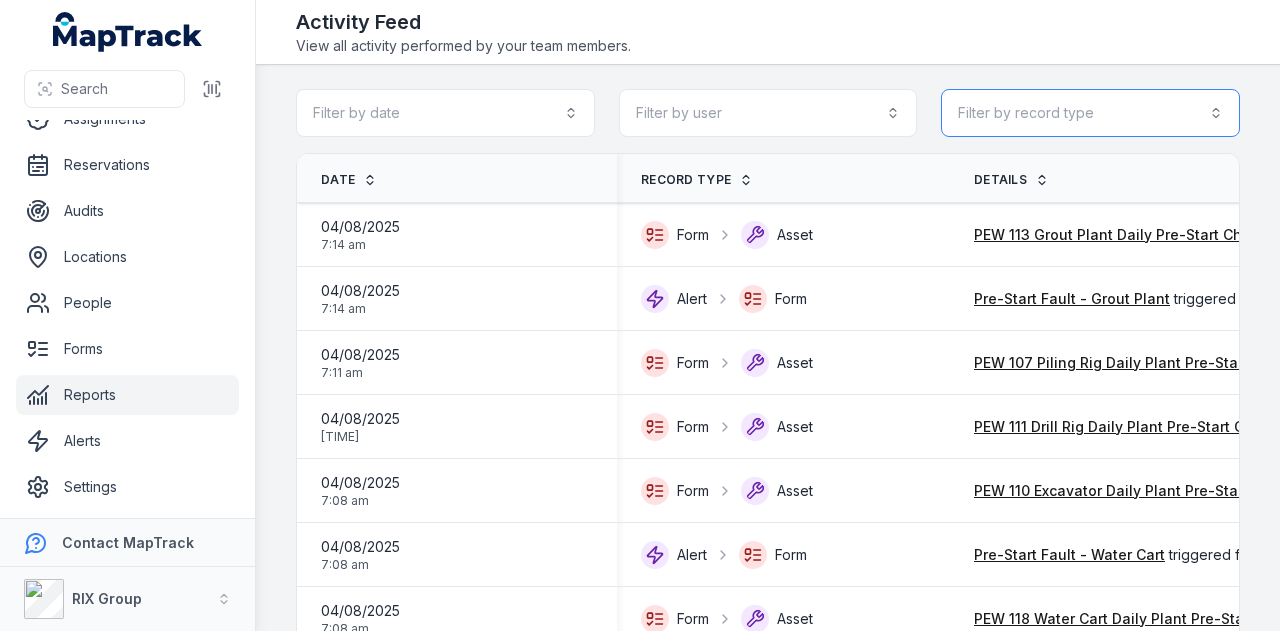click on "Filter by record type" at bounding box center [1090, 113] 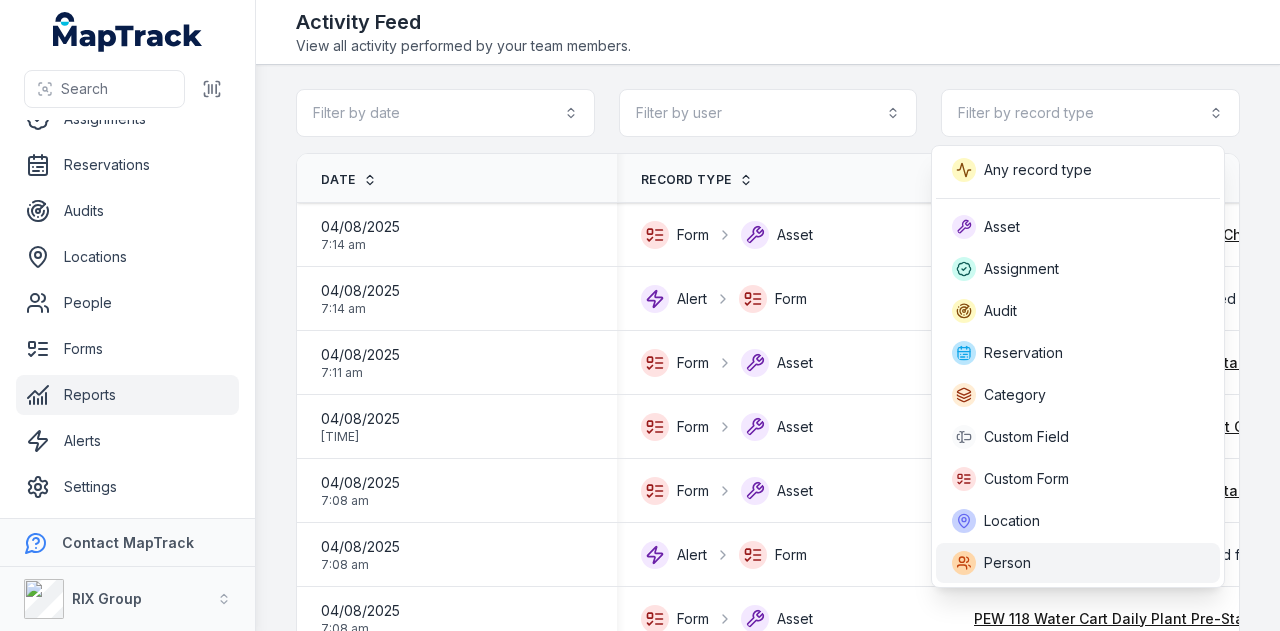 click on "Person" at bounding box center [1078, 563] 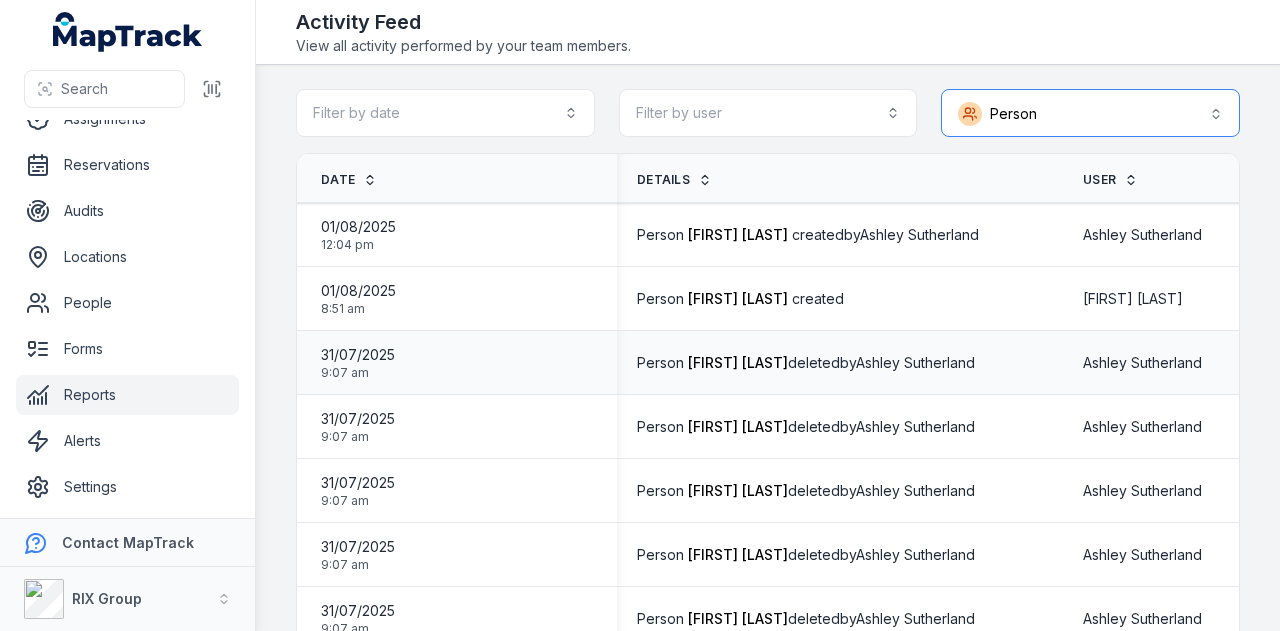 scroll, scrollTop: 0, scrollLeft: 186, axis: horizontal 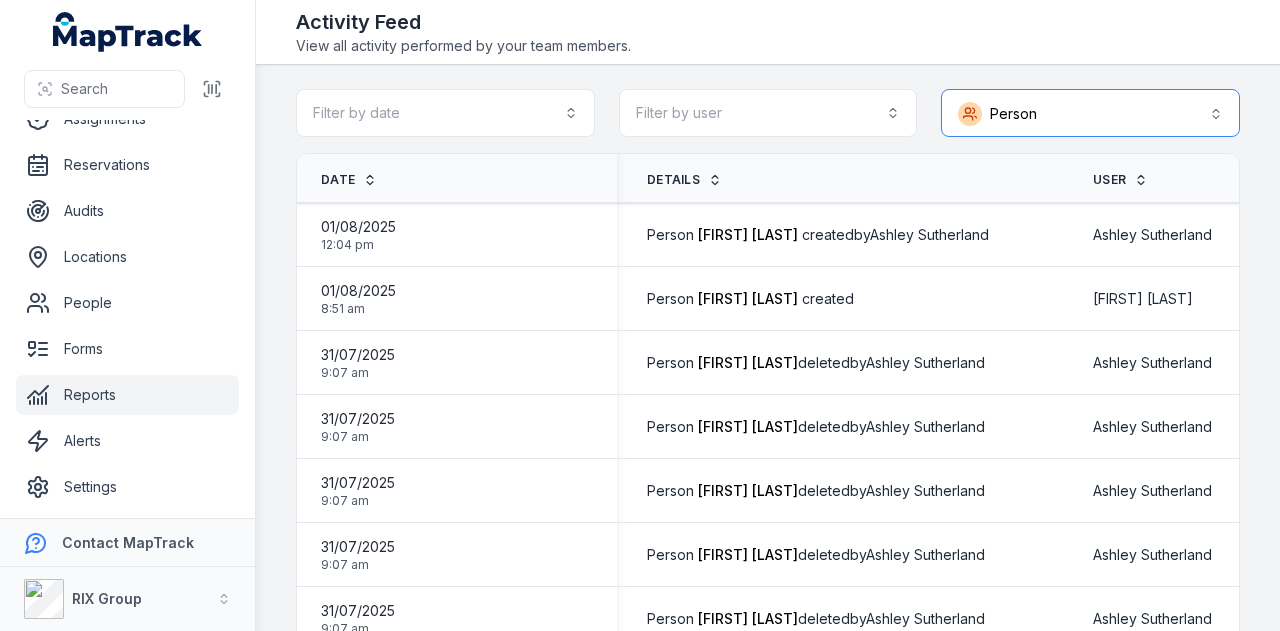 click on "Person ******" at bounding box center (1090, 113) 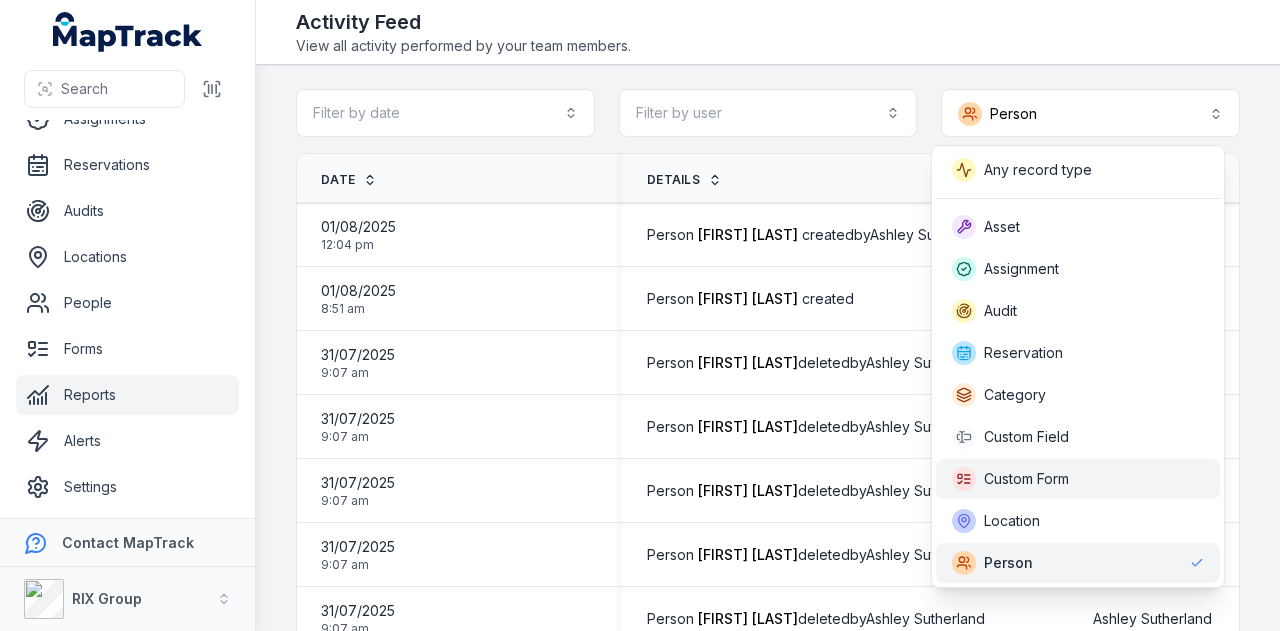 click on "Custom Form" at bounding box center (1078, 479) 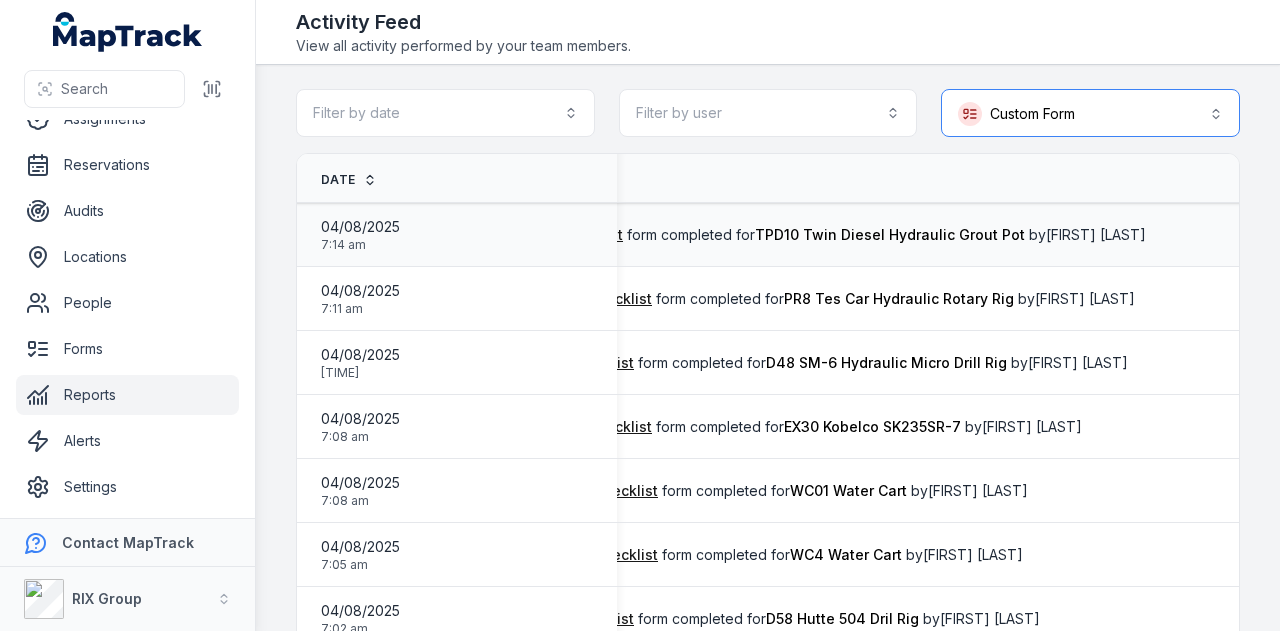 scroll, scrollTop: 0, scrollLeft: 563, axis: horizontal 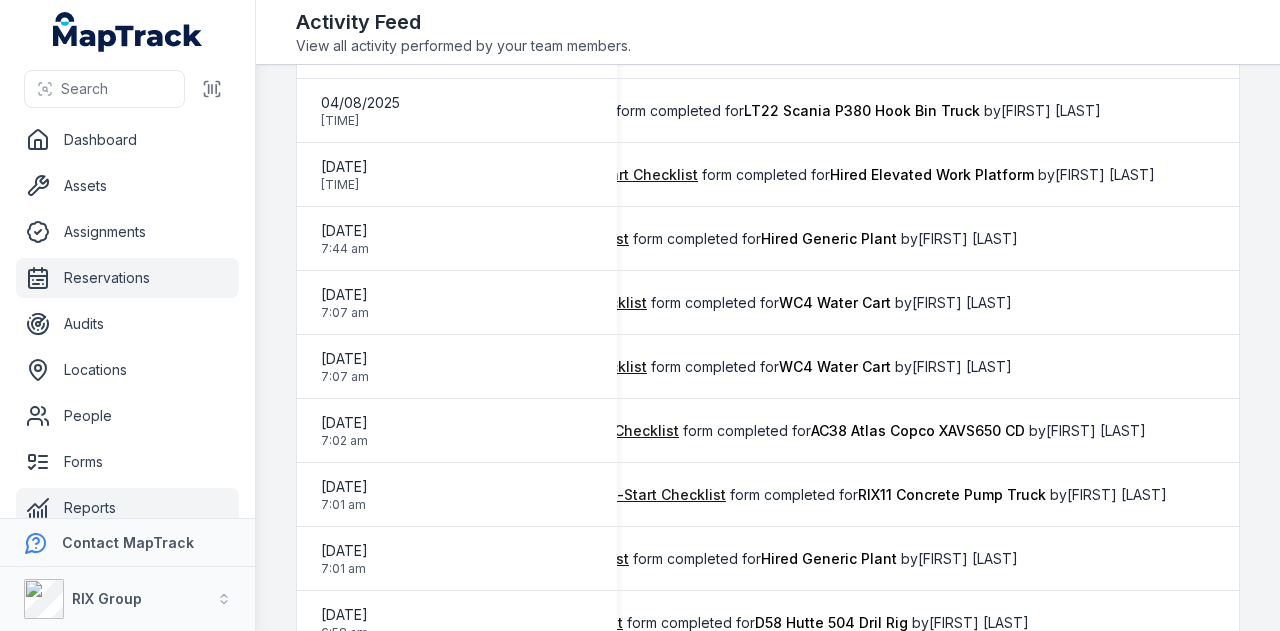 click on "Reservations" at bounding box center [127, 278] 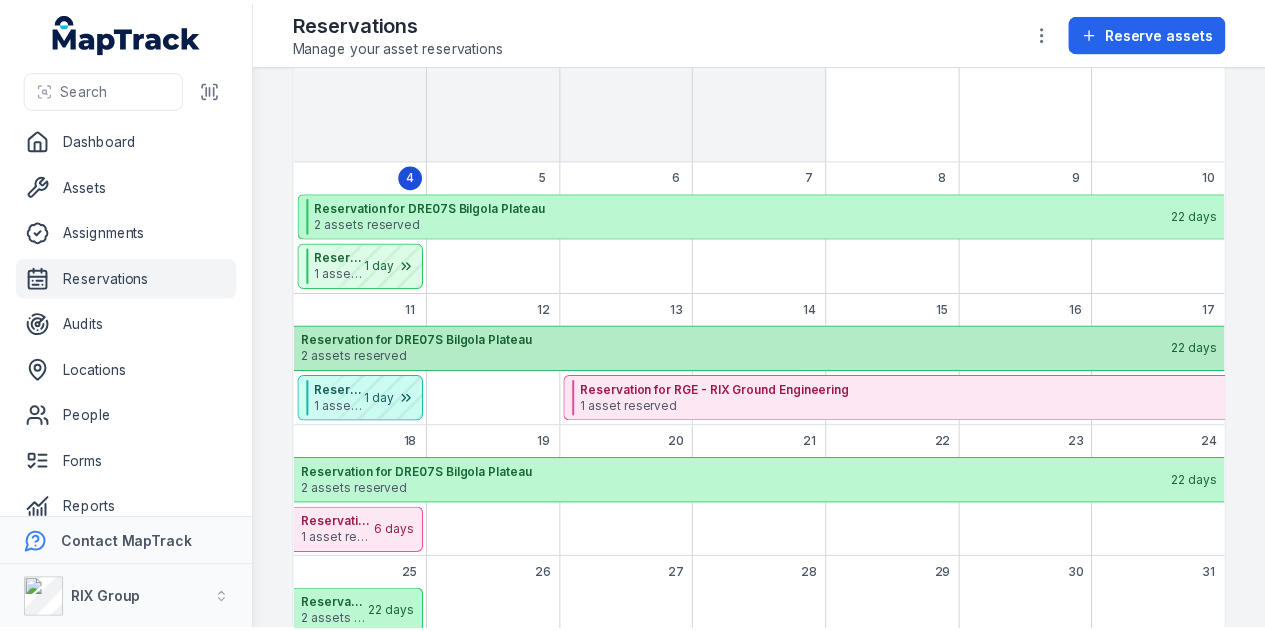 scroll, scrollTop: 100, scrollLeft: 0, axis: vertical 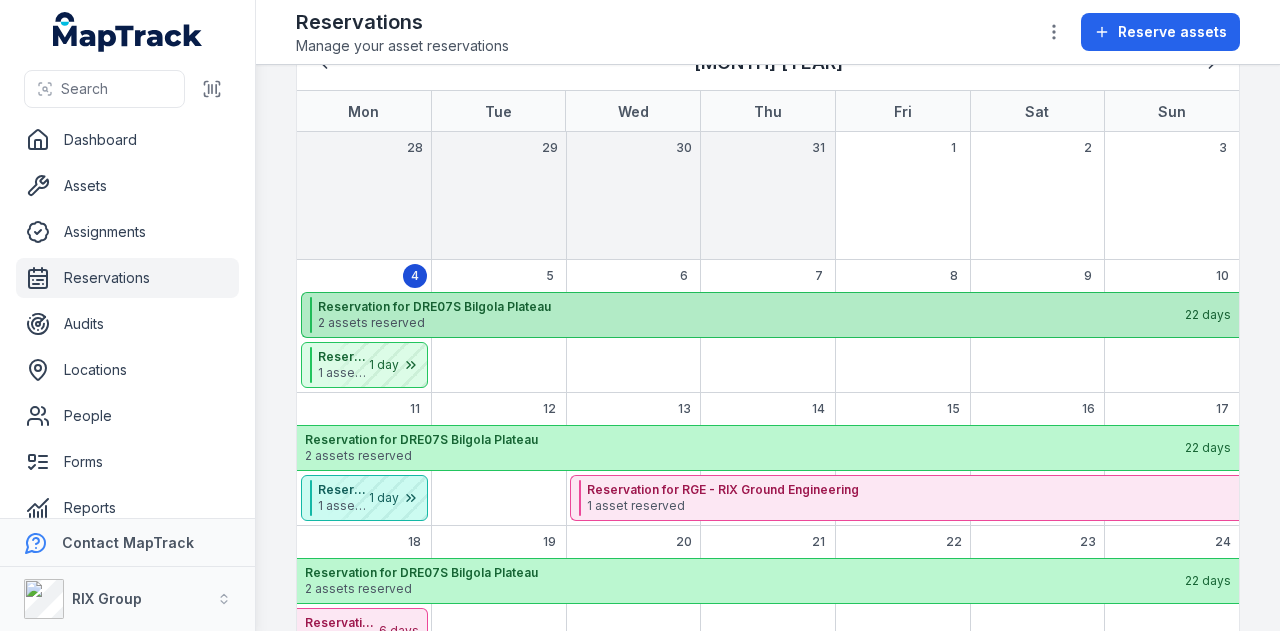click on "Reservation for DRE07S Bilgola Plateau" at bounding box center (750, 307) 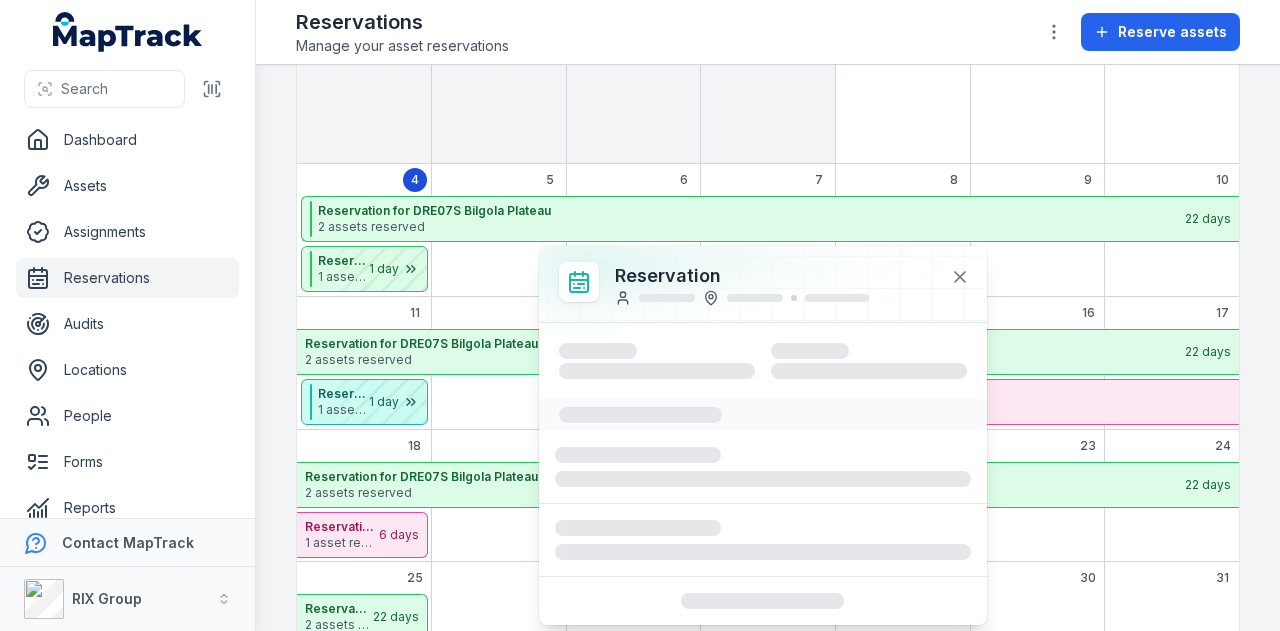 scroll, scrollTop: 277, scrollLeft: 0, axis: vertical 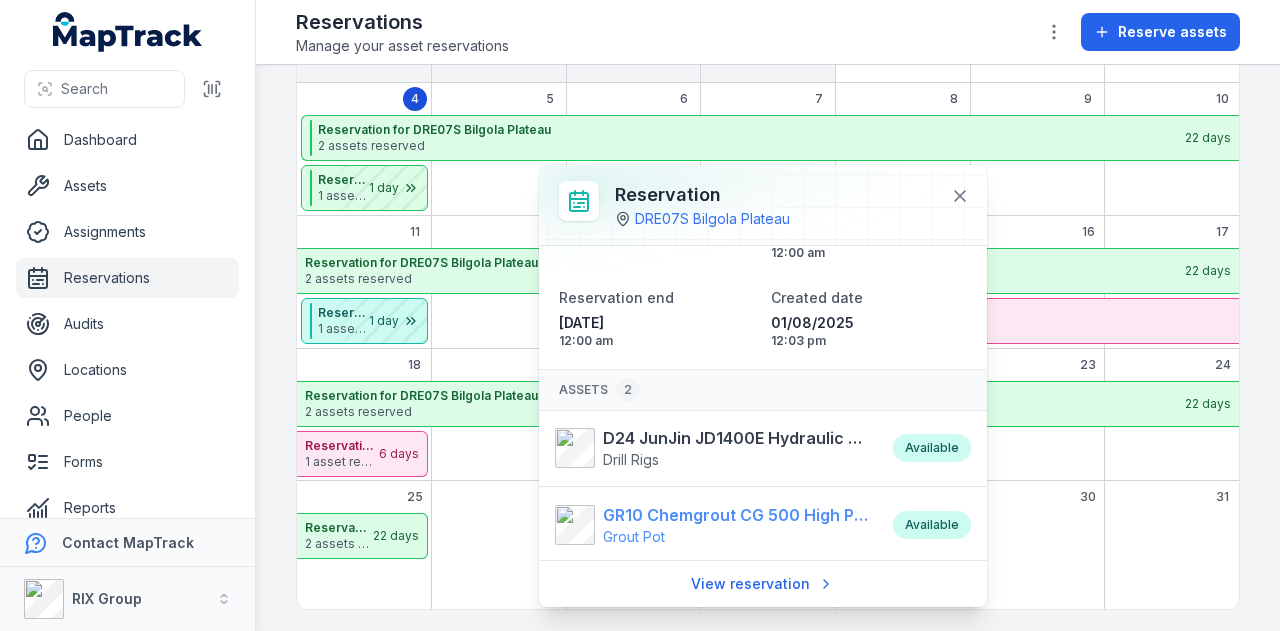 click on "GR10 Chemgrout CG 500 High Pressure" at bounding box center (738, 515) 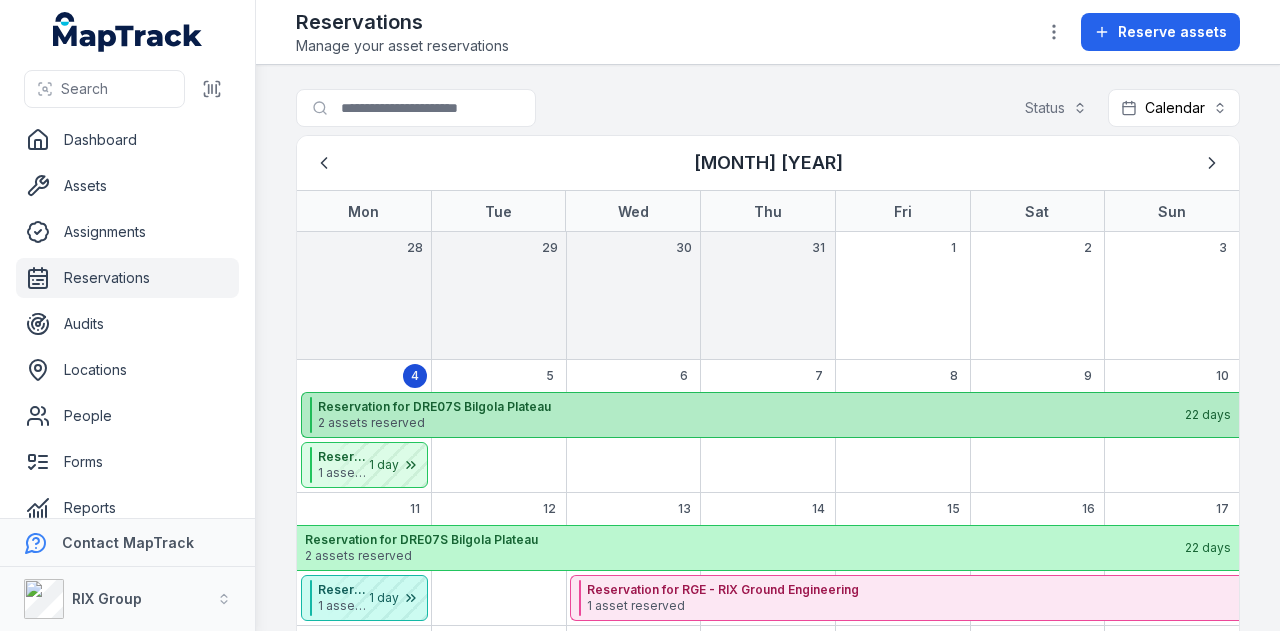 click on "2 assets reserved" at bounding box center (750, 423) 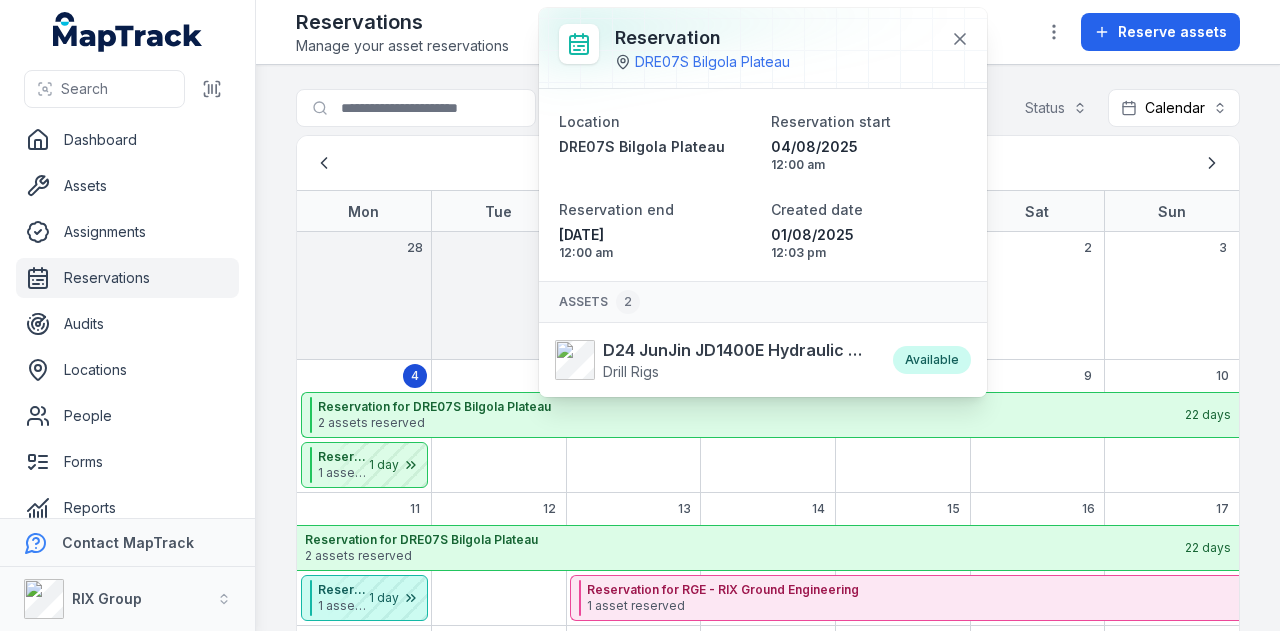 scroll, scrollTop: 69, scrollLeft: 0, axis: vertical 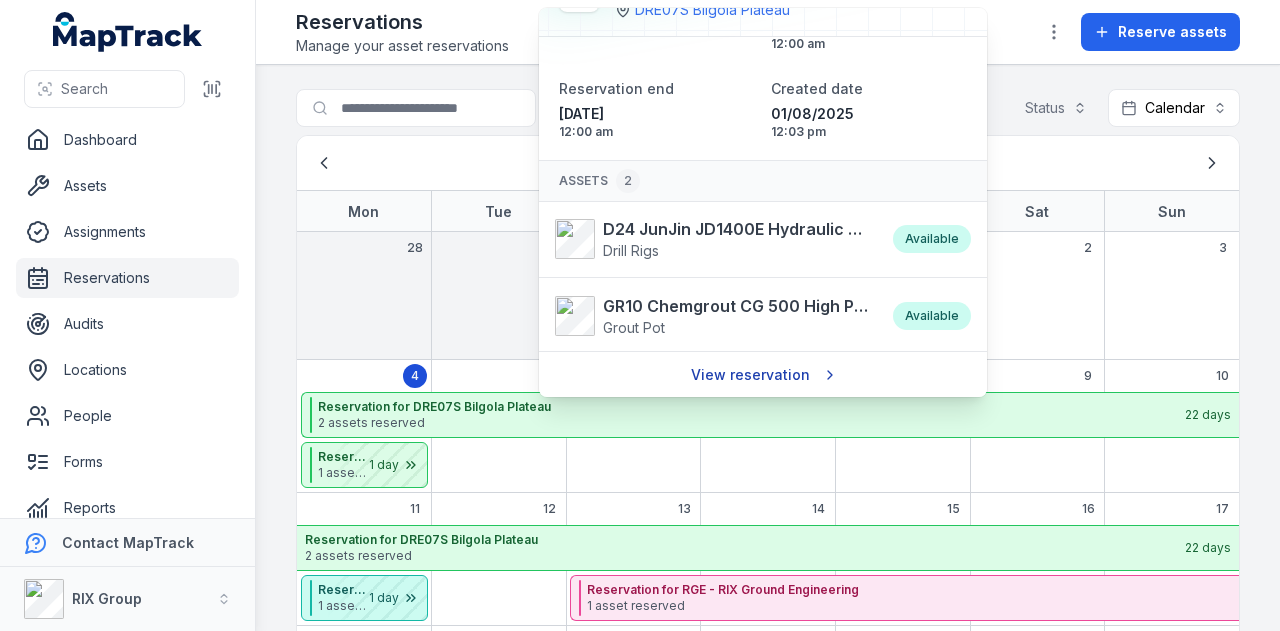 click on "View reservation" at bounding box center (762, 375) 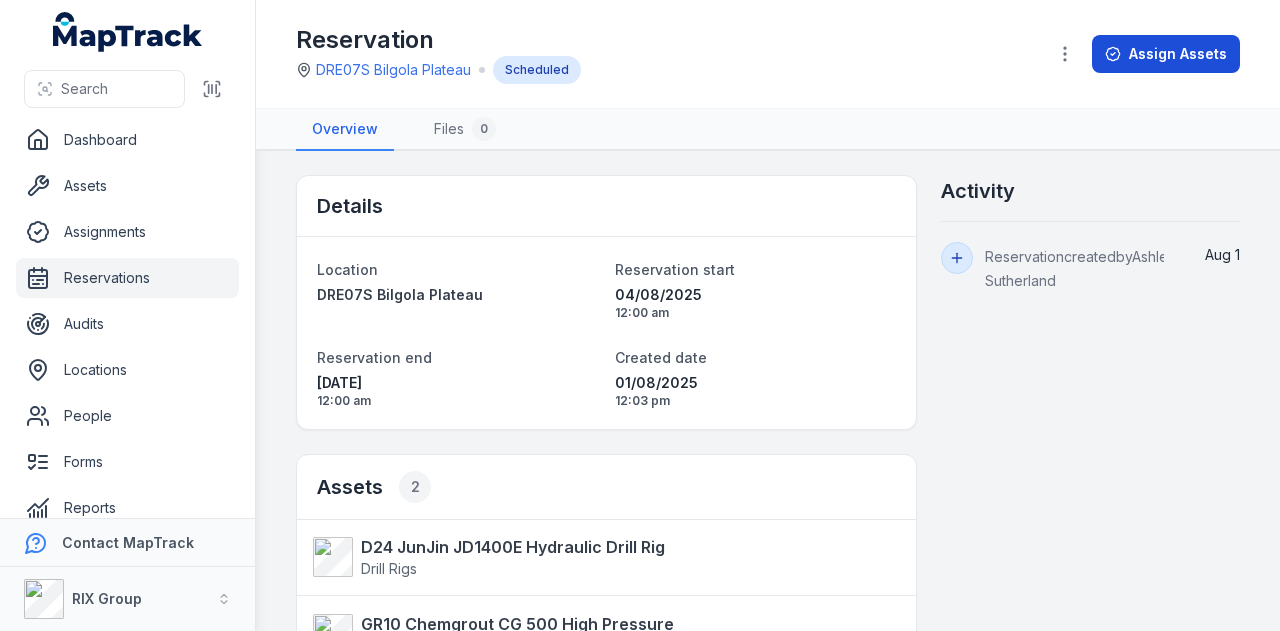 click on "Assign Assets" at bounding box center (1166, 54) 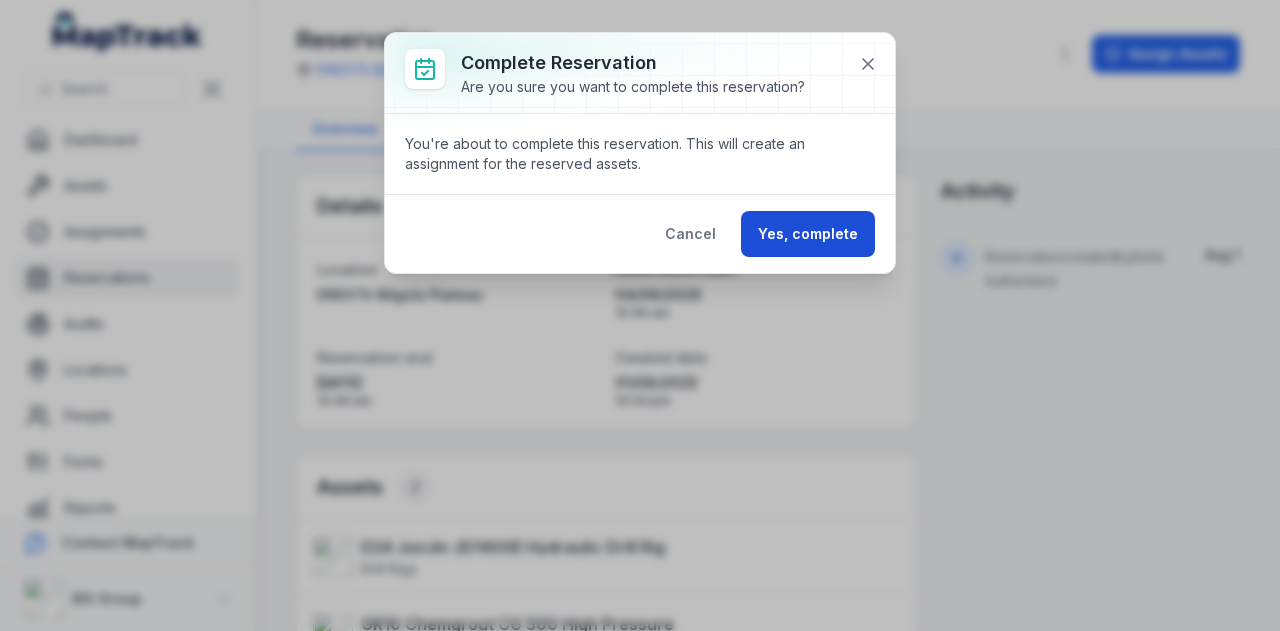 click on "Yes, complete" at bounding box center [808, 234] 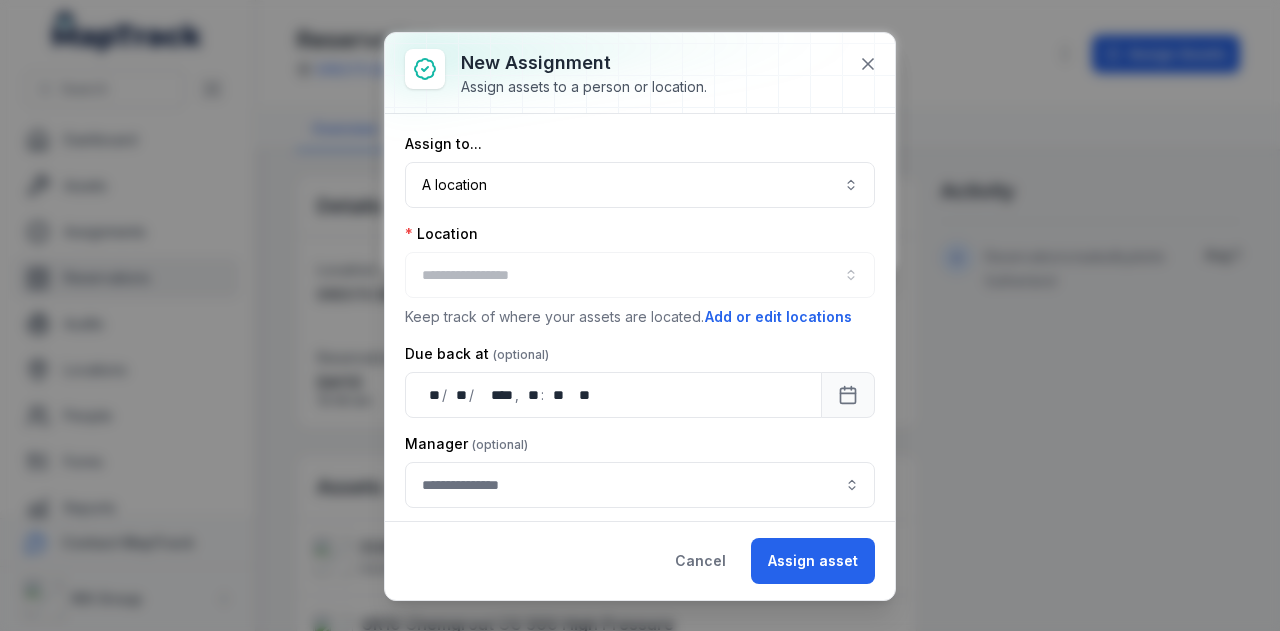 type on "**********" 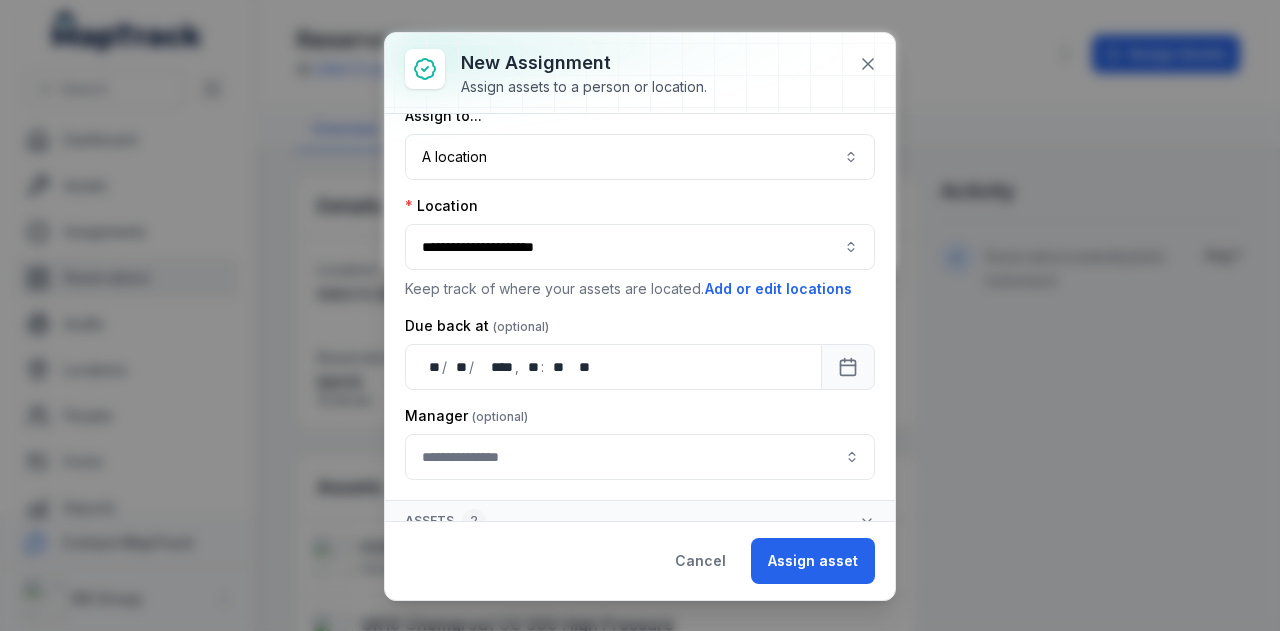 scroll, scrollTop: 42, scrollLeft: 0, axis: vertical 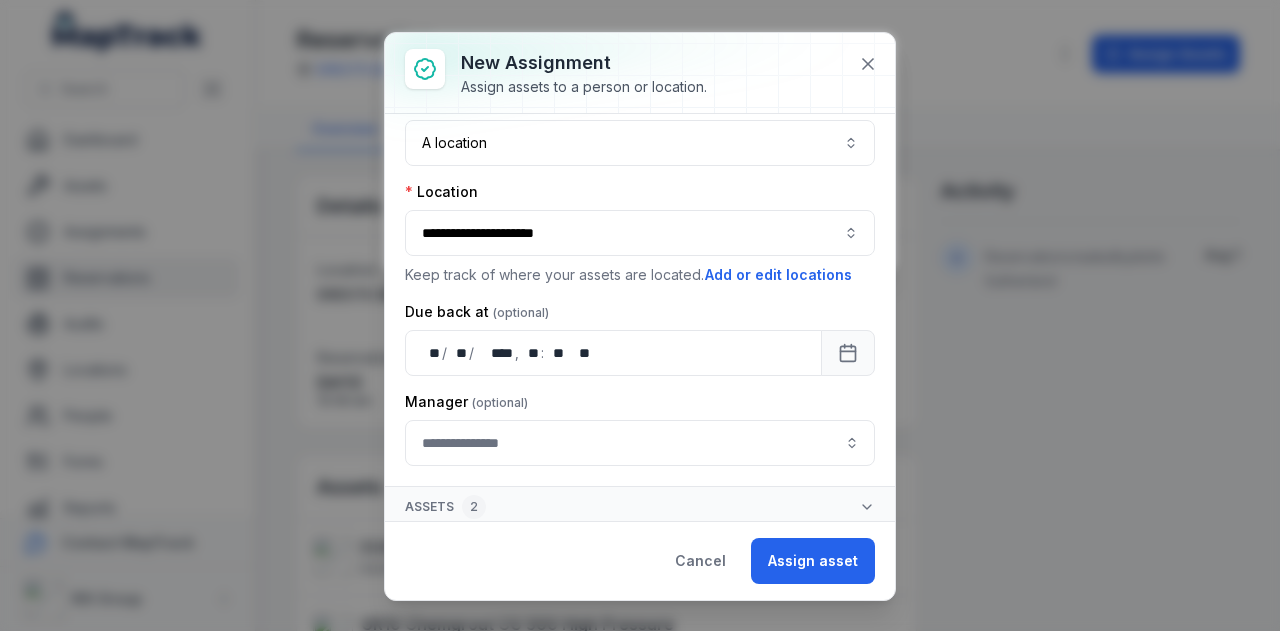 click on "Assign asset" at bounding box center (813, 561) 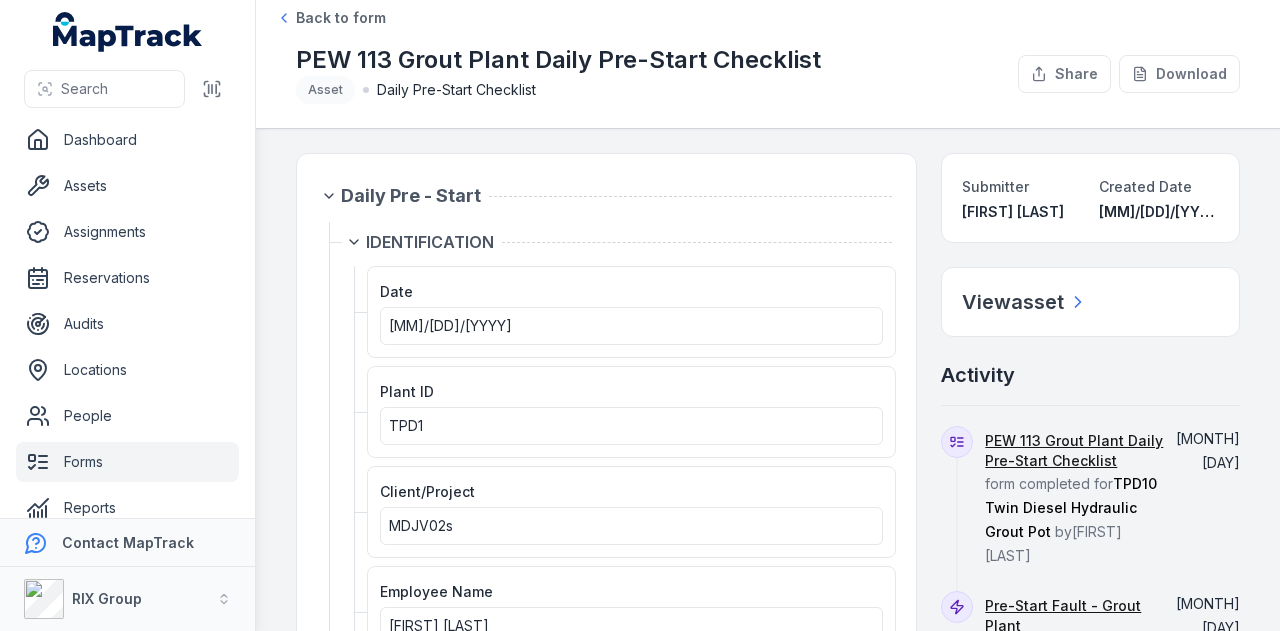 scroll, scrollTop: 0, scrollLeft: 0, axis: both 